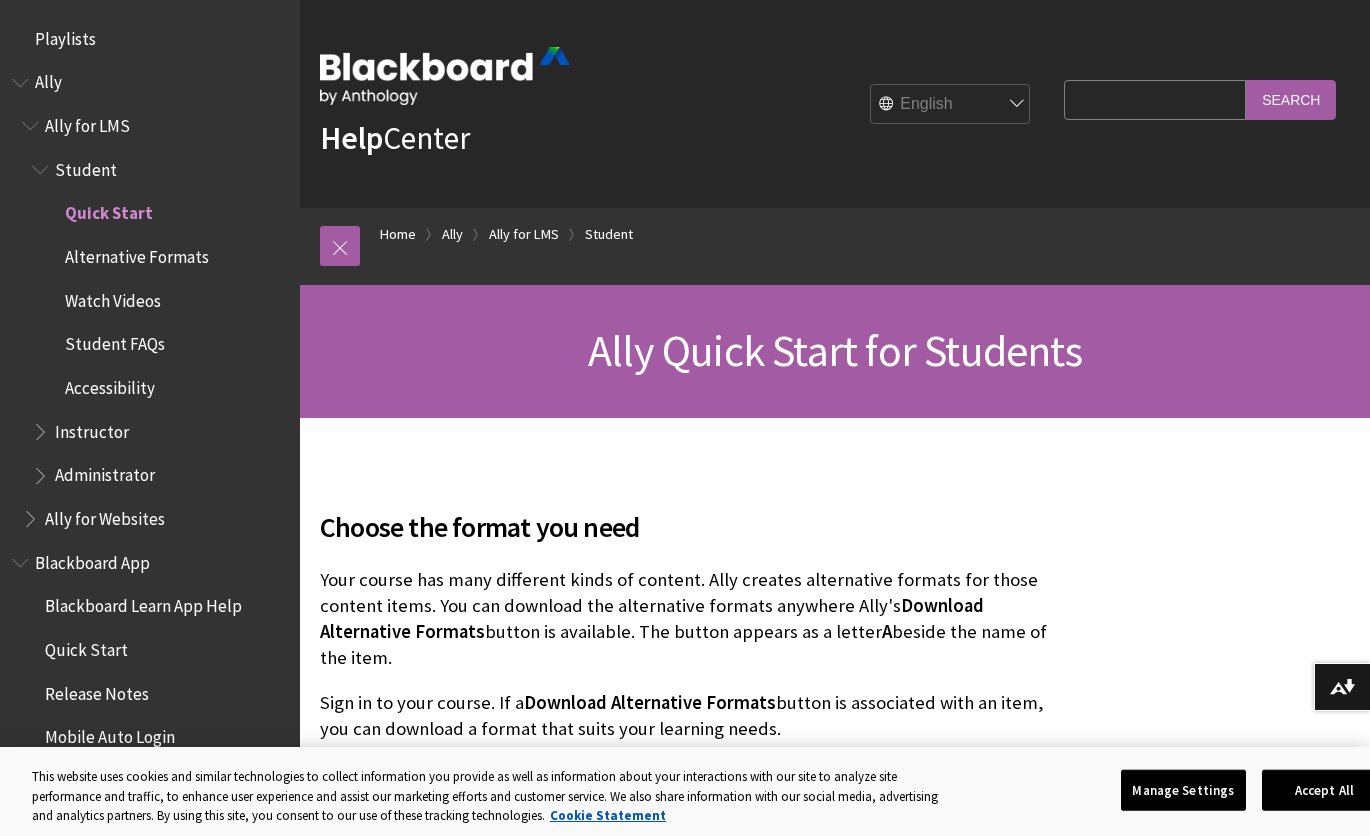 scroll, scrollTop: 145, scrollLeft: 0, axis: vertical 